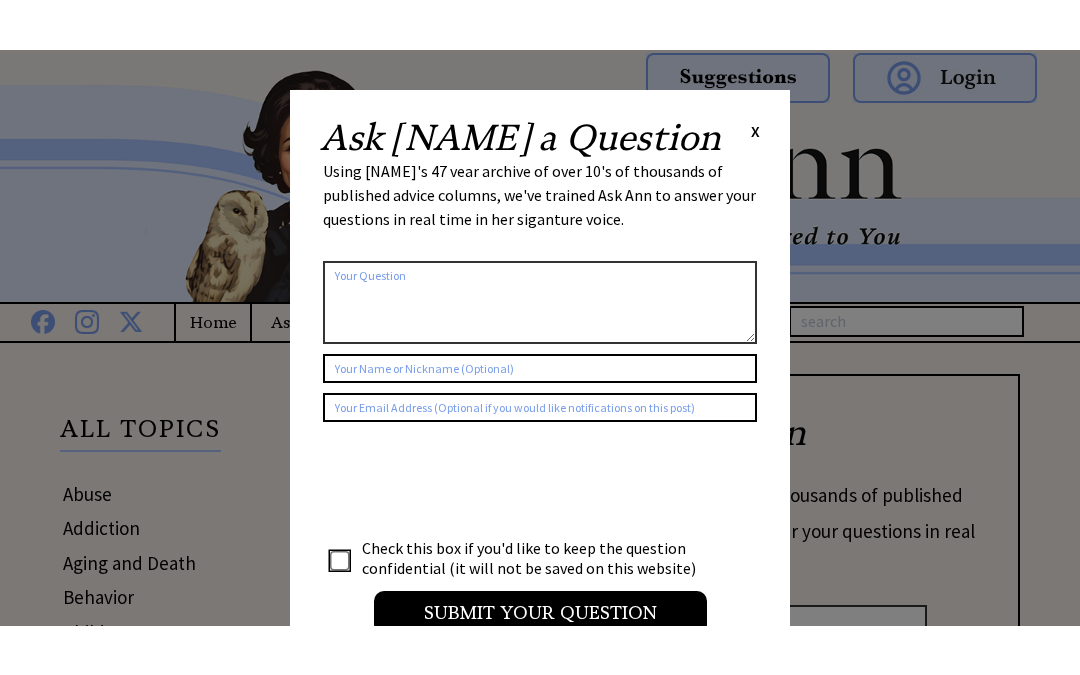 scroll, scrollTop: 0, scrollLeft: 0, axis: both 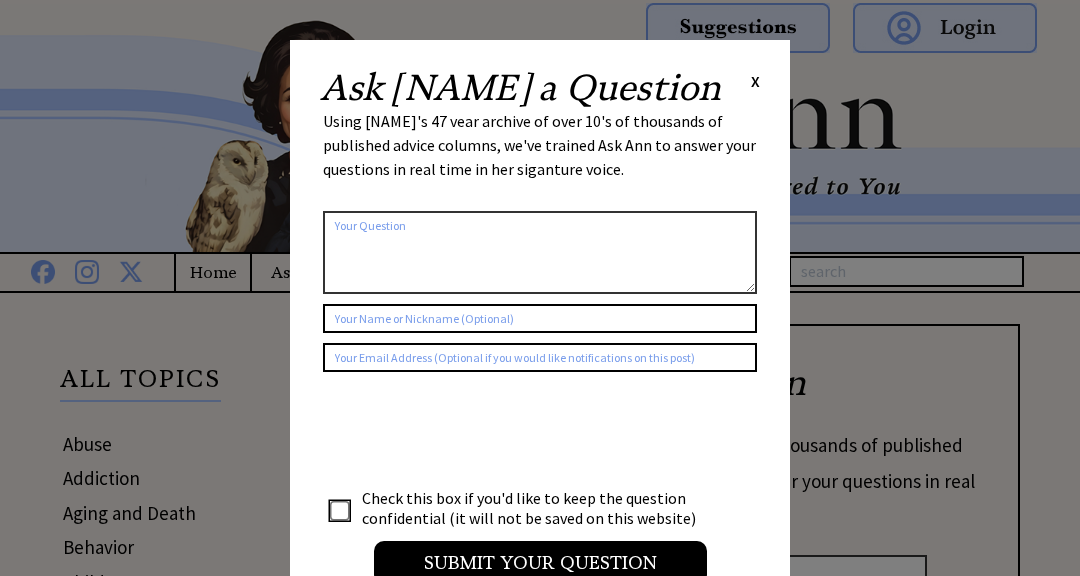 click on "X" at bounding box center (755, 81) 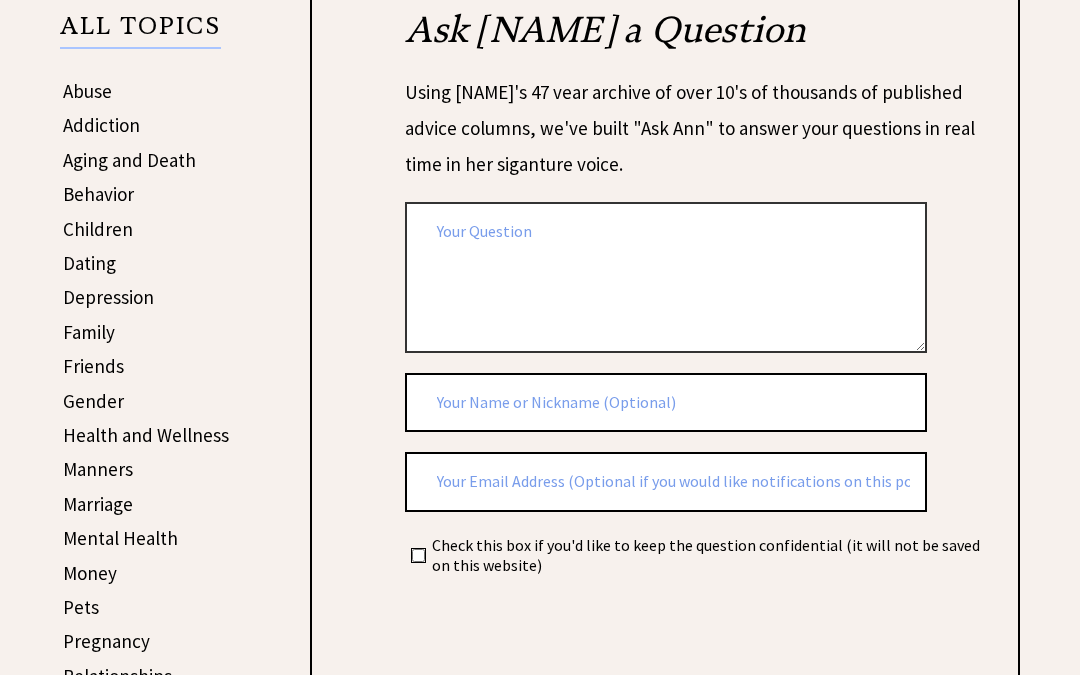 scroll, scrollTop: 356, scrollLeft: 0, axis: vertical 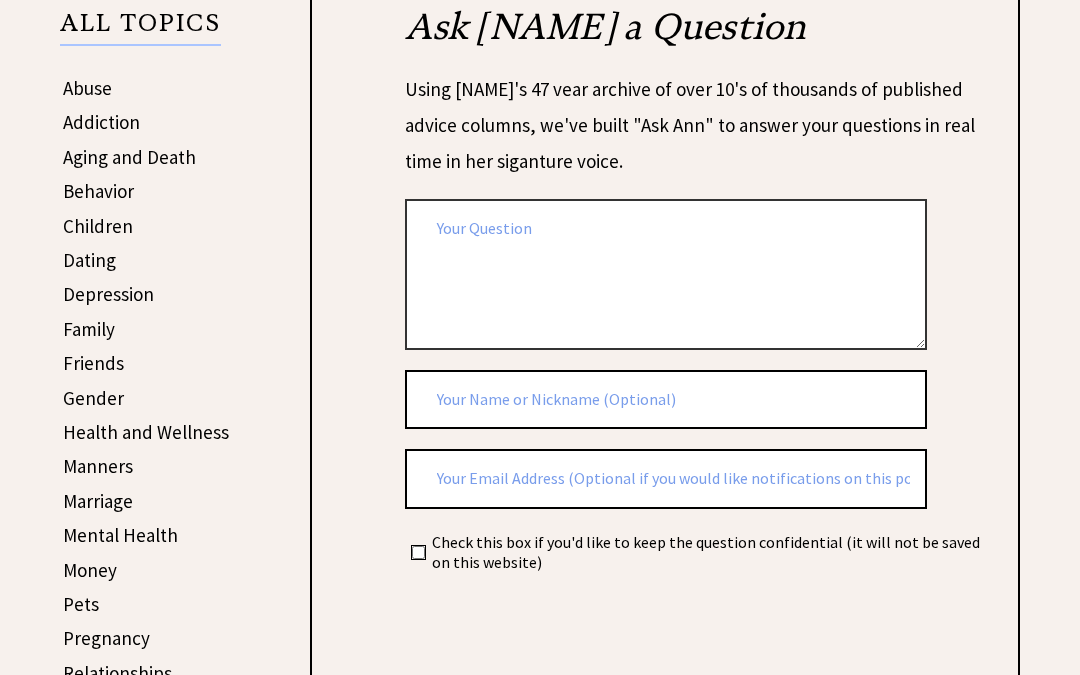 click on "Depression" at bounding box center (108, 294) 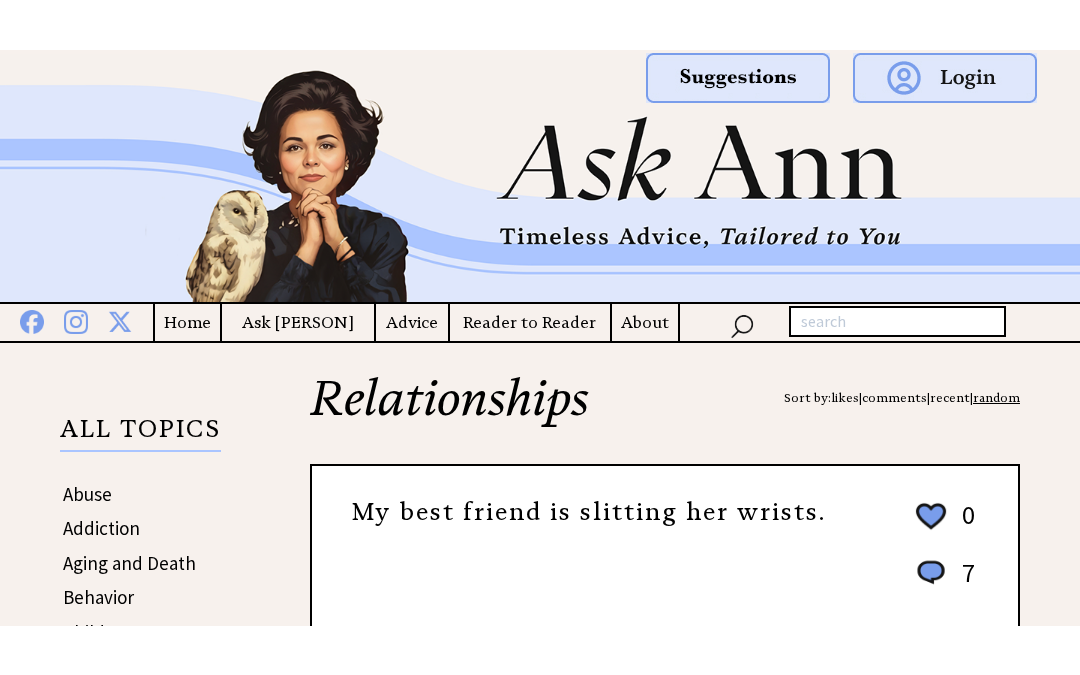 scroll, scrollTop: 0, scrollLeft: 0, axis: both 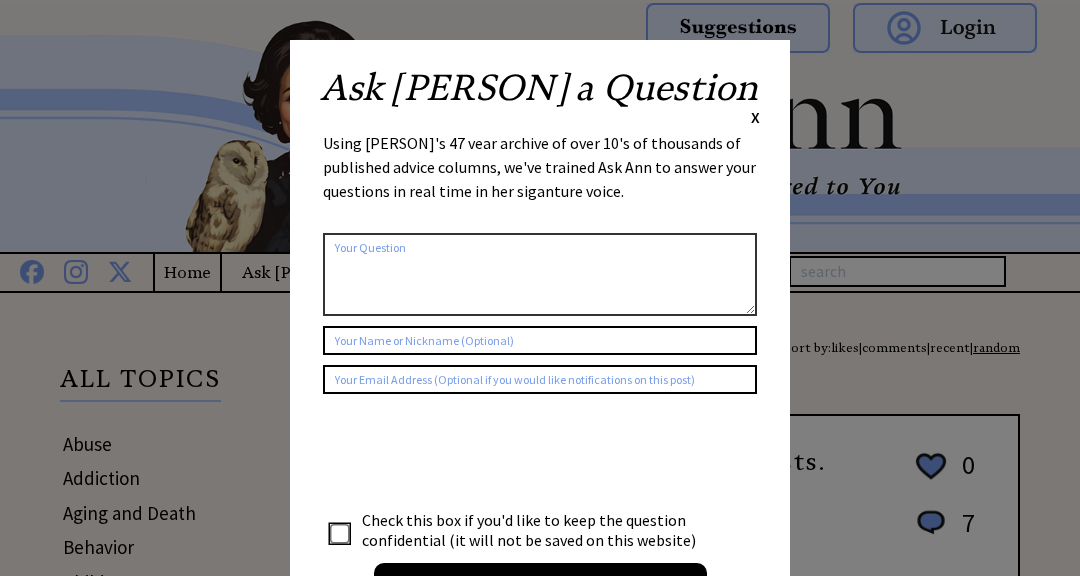 click on "X" at bounding box center [755, 117] 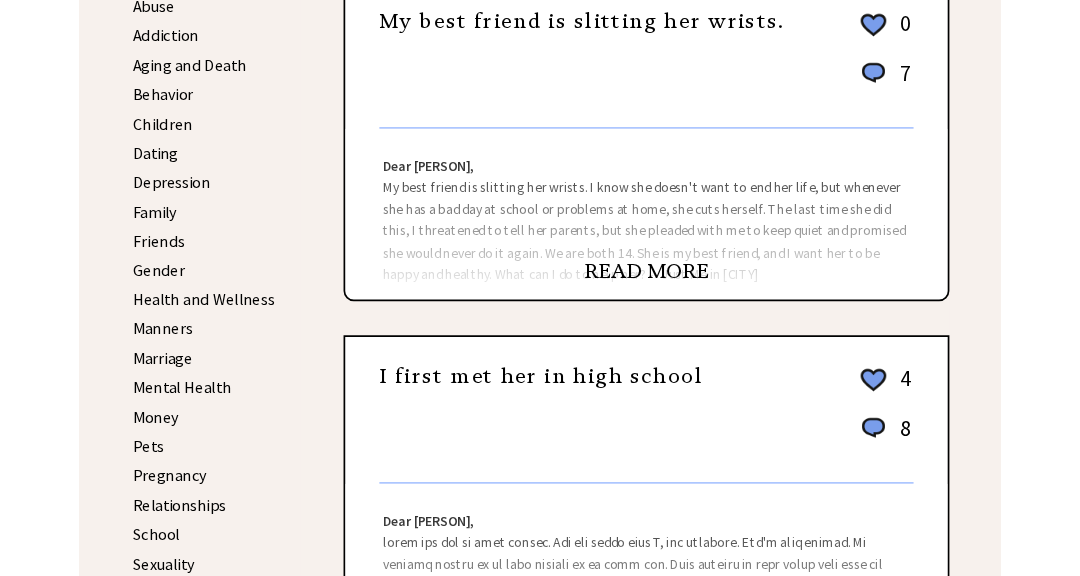scroll, scrollTop: 430, scrollLeft: 0, axis: vertical 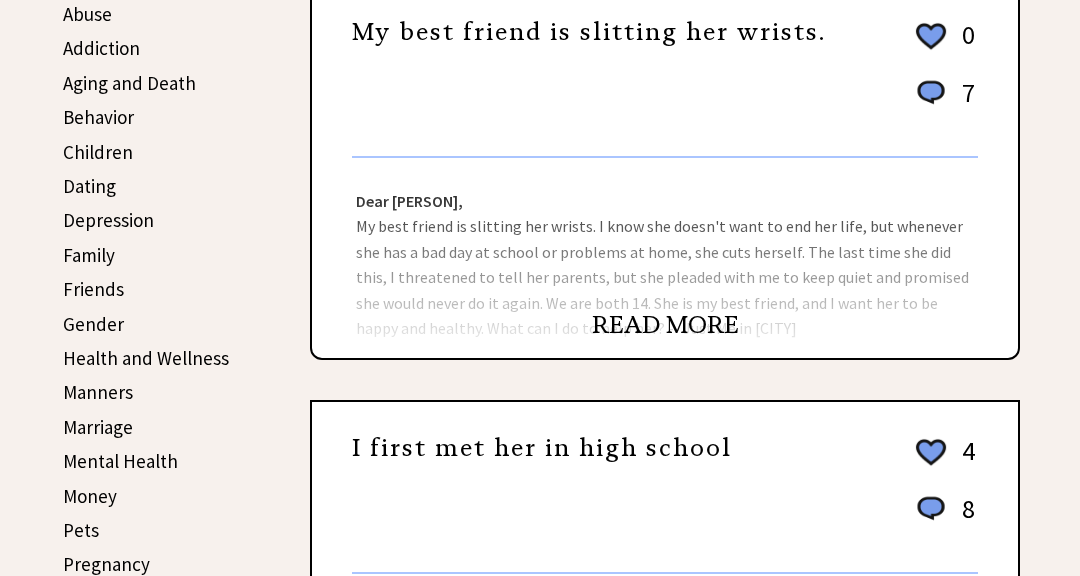 click on "READ MORE" at bounding box center (665, 335) 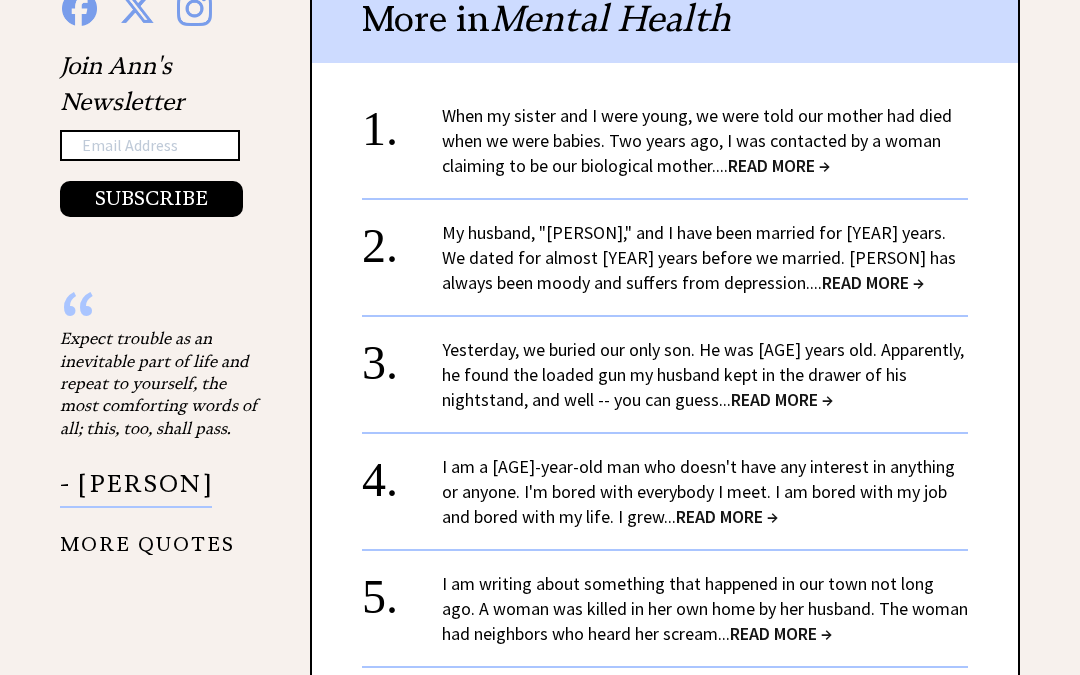 scroll, scrollTop: 1470, scrollLeft: 0, axis: vertical 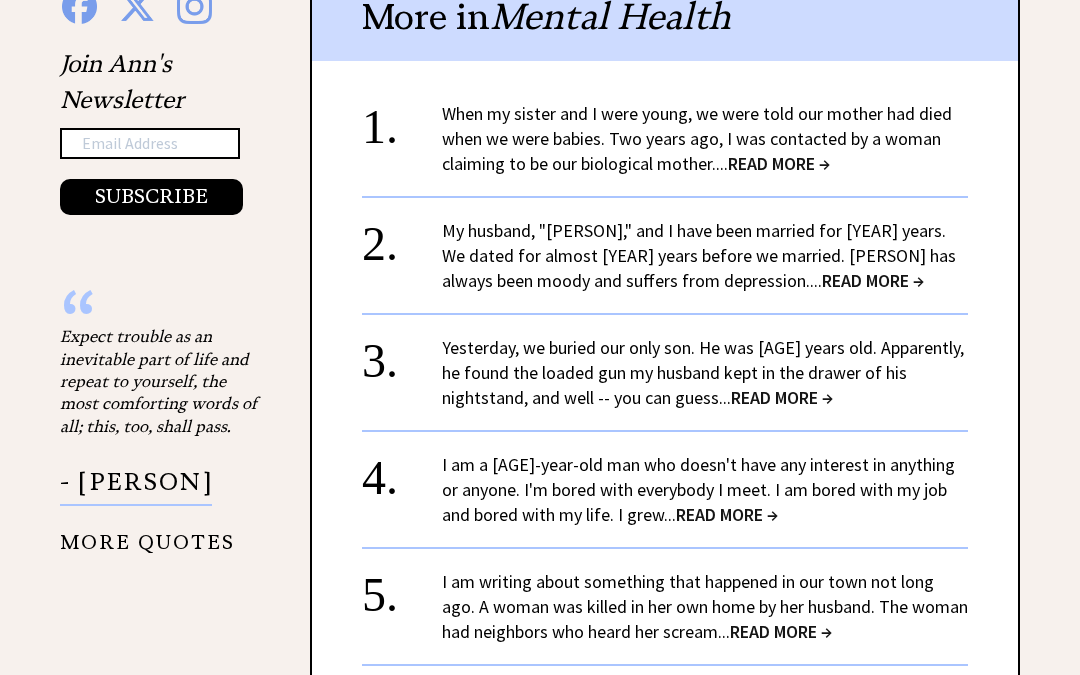 click on "READ MORE →" at bounding box center [727, 514] 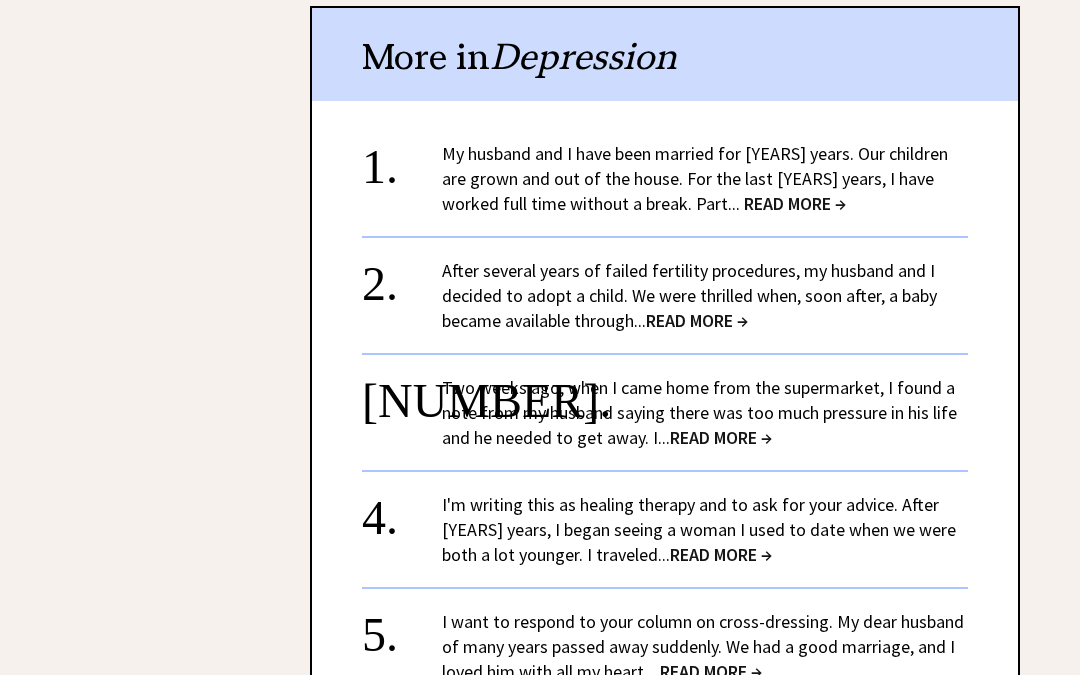 scroll, scrollTop: 2523, scrollLeft: 0, axis: vertical 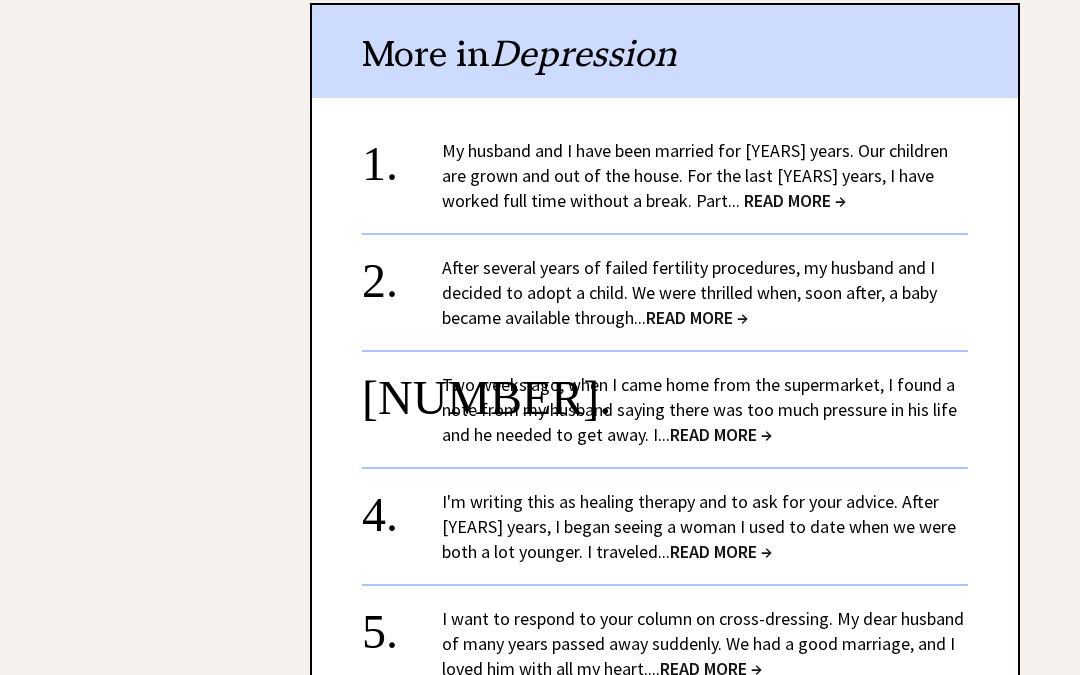 click on "READ MORE →" at bounding box center [795, 200] 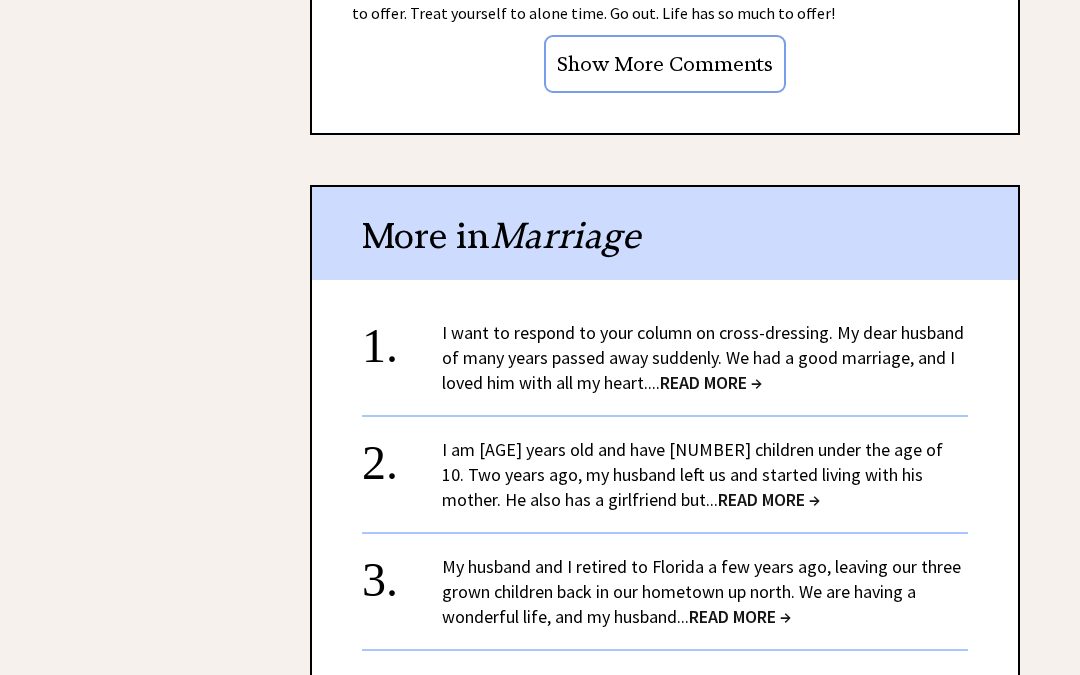 scroll, scrollTop: 2086, scrollLeft: 0, axis: vertical 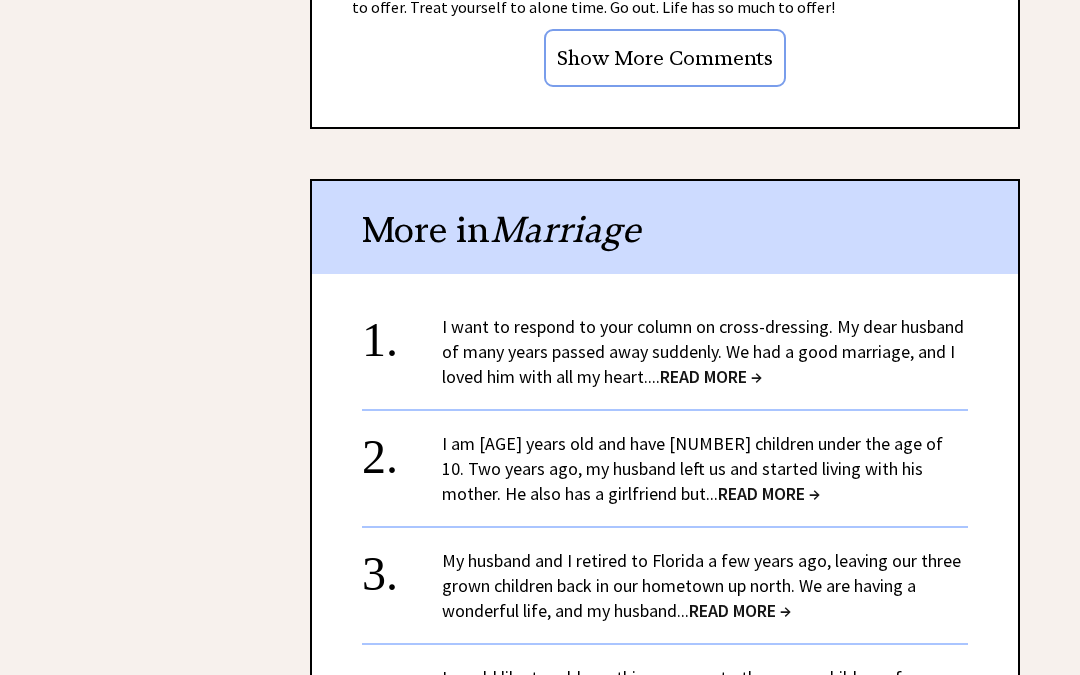 click on "READ MORE →" at bounding box center [711, 376] 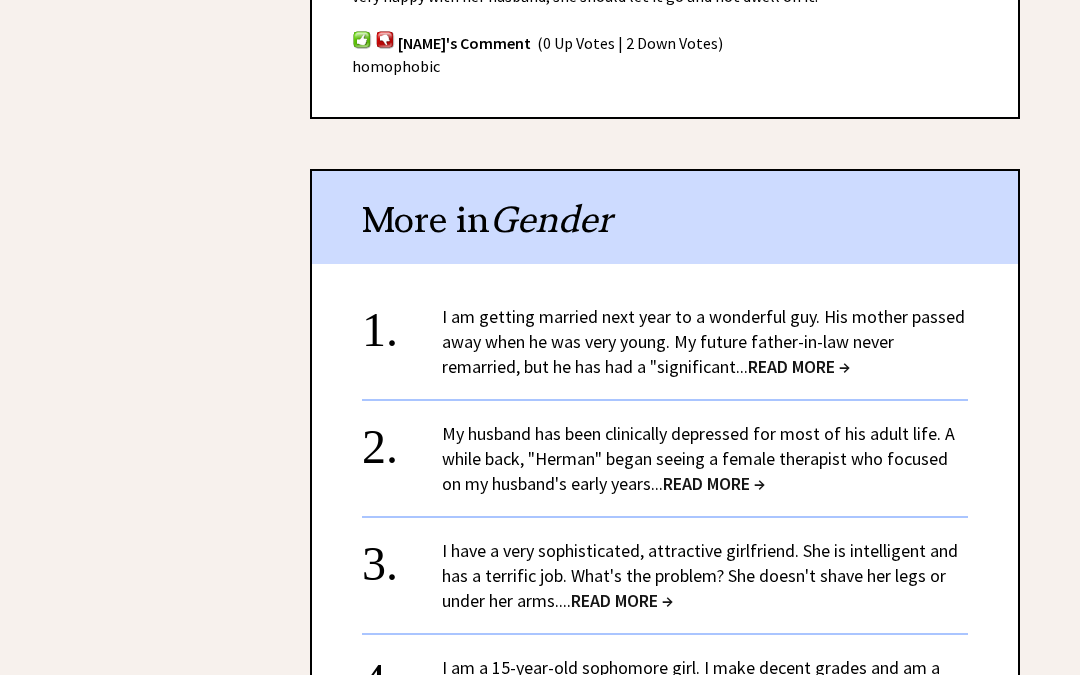 scroll, scrollTop: 2257, scrollLeft: 0, axis: vertical 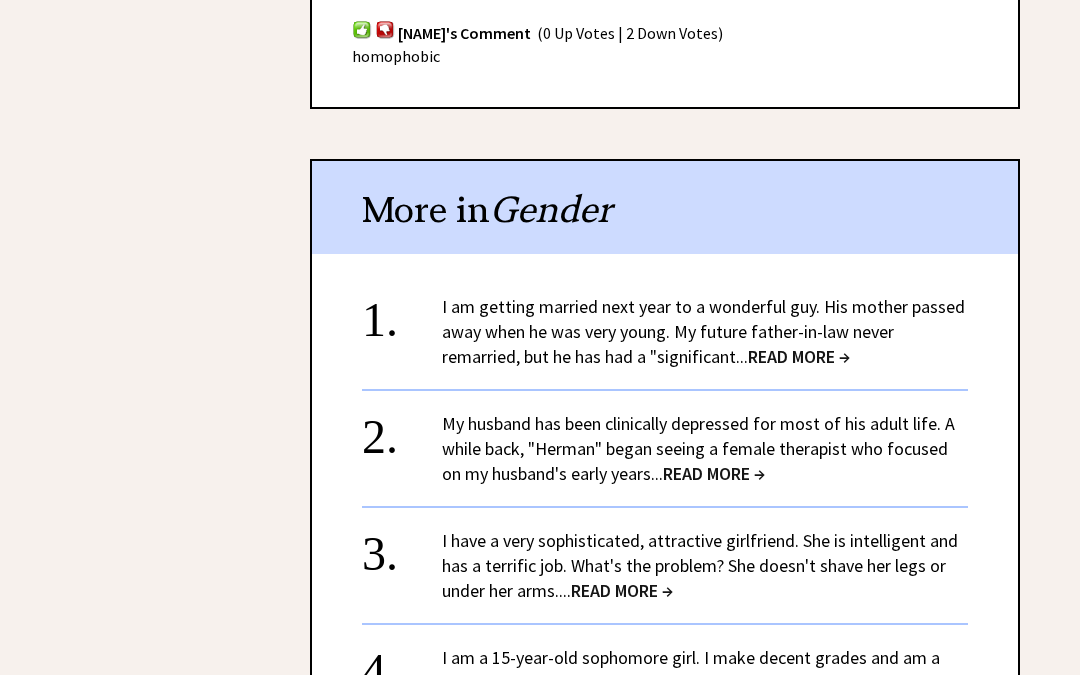 click on "READ MORE →" at bounding box center (799, 356) 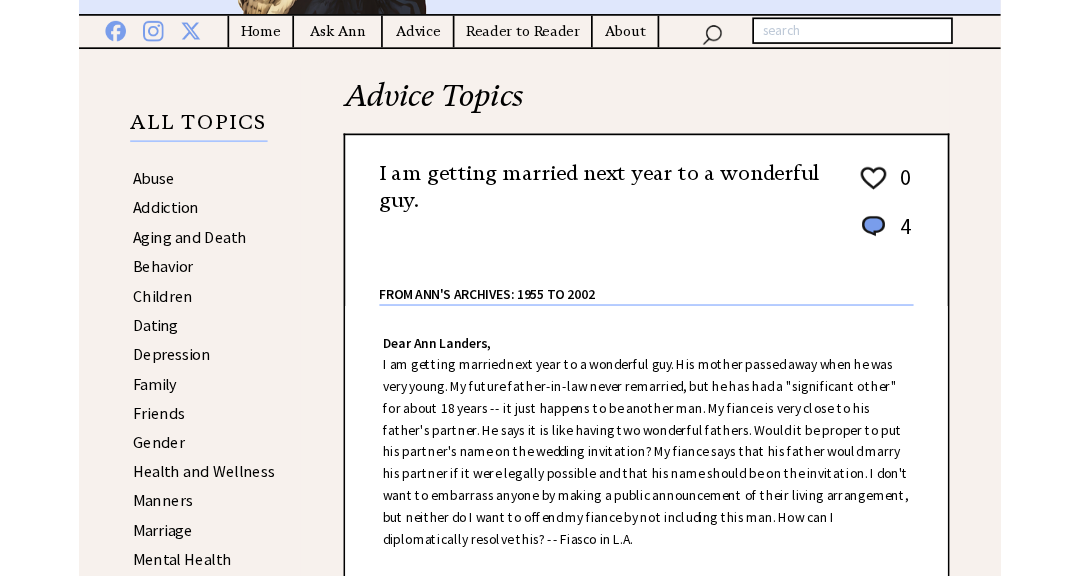 scroll, scrollTop: 0, scrollLeft: 0, axis: both 